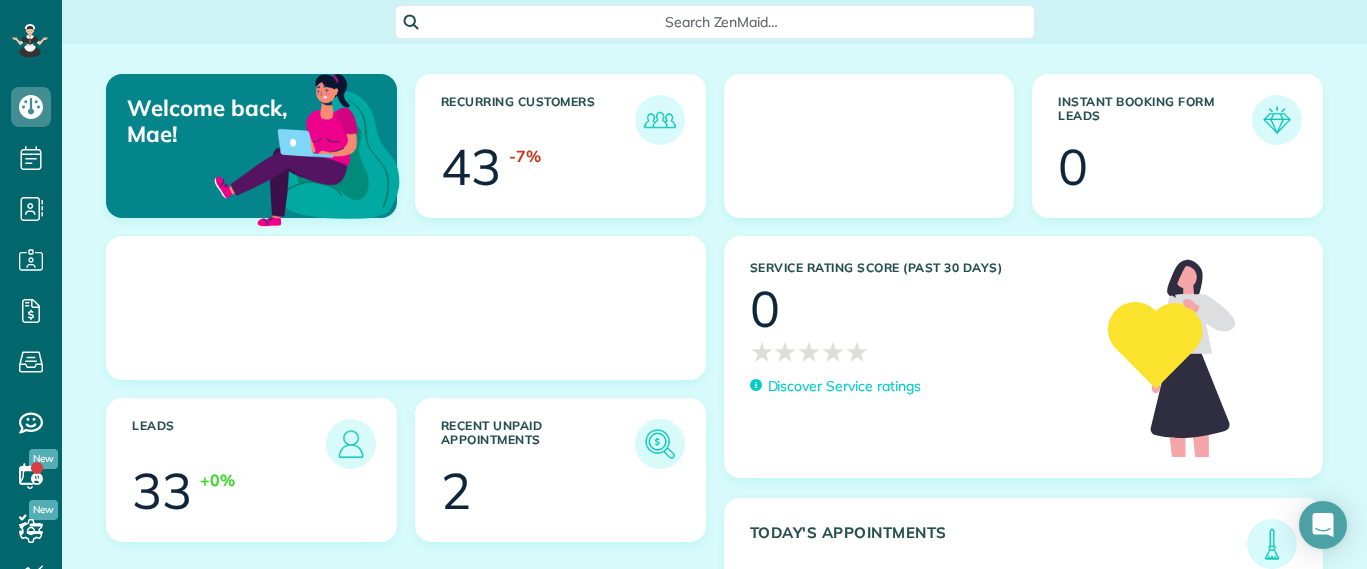 scroll, scrollTop: 0, scrollLeft: 0, axis: both 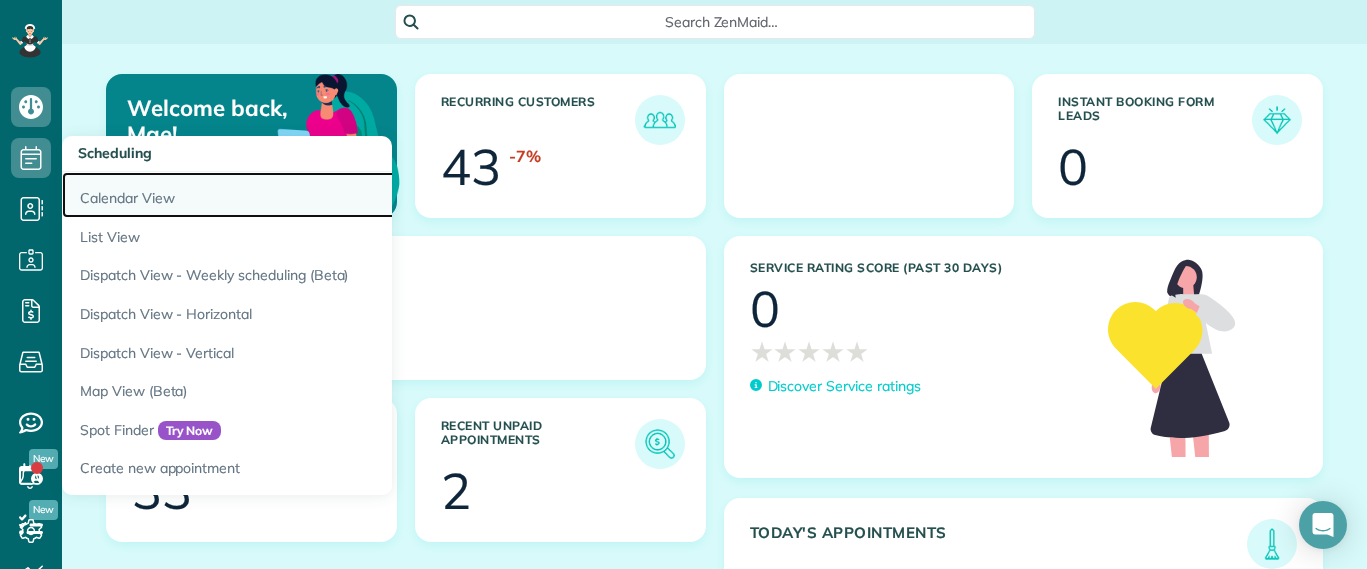 click on "Calendar View" at bounding box center [312, 195] 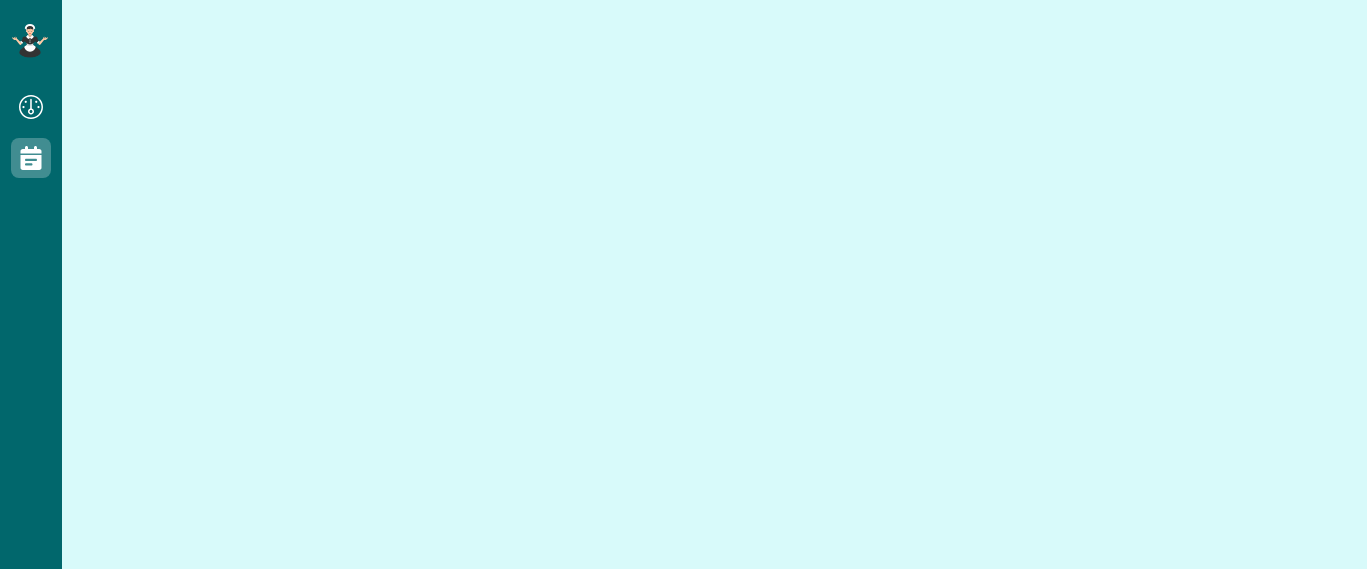 scroll, scrollTop: 0, scrollLeft: 0, axis: both 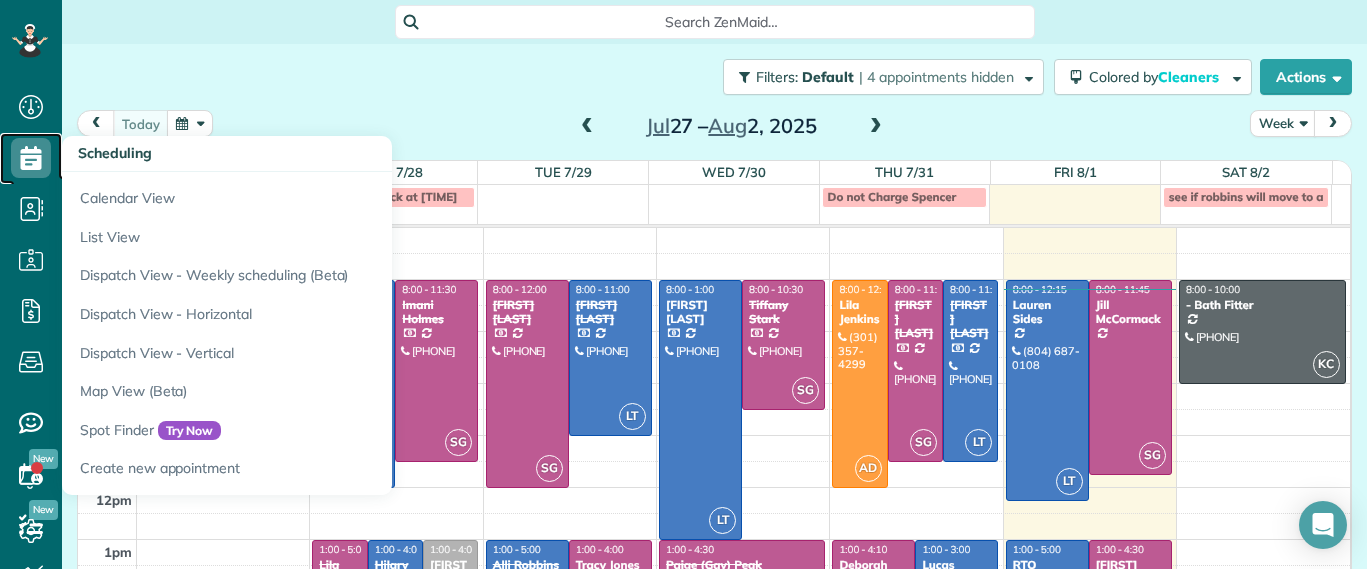 click 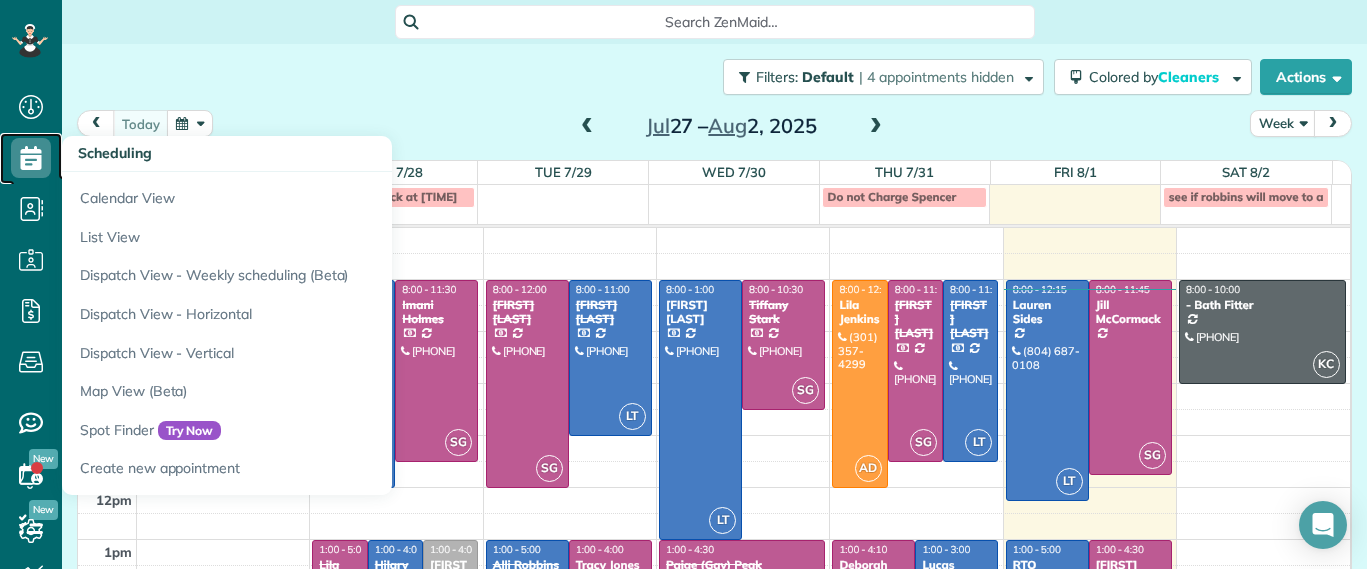 click 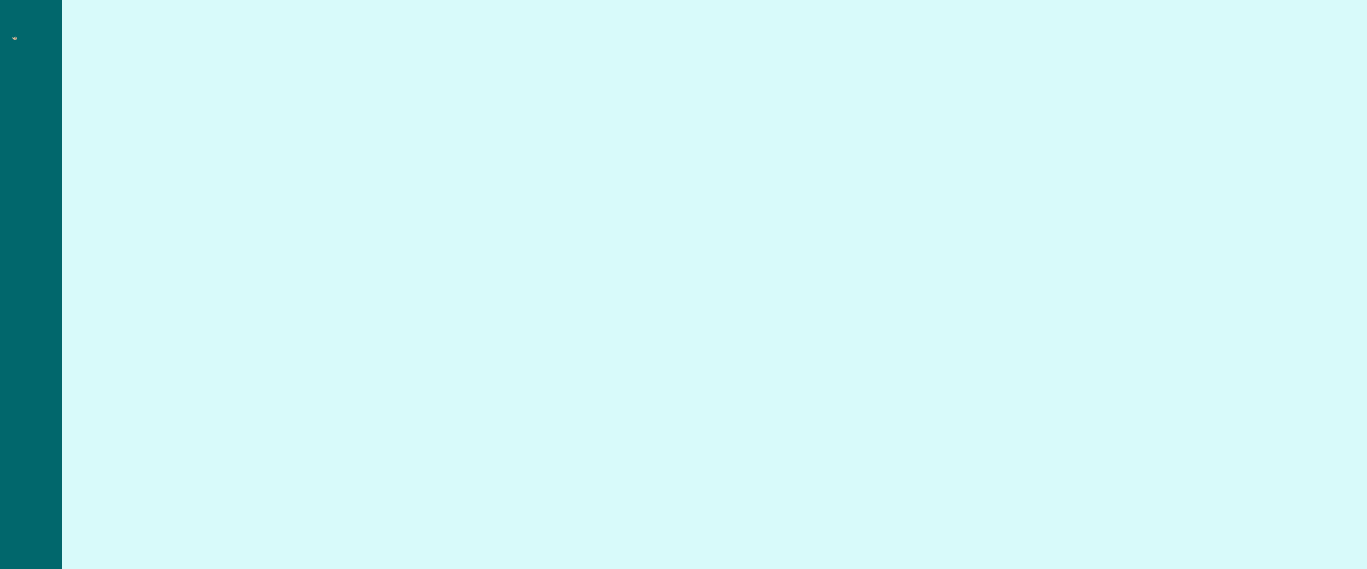 scroll, scrollTop: 0, scrollLeft: 0, axis: both 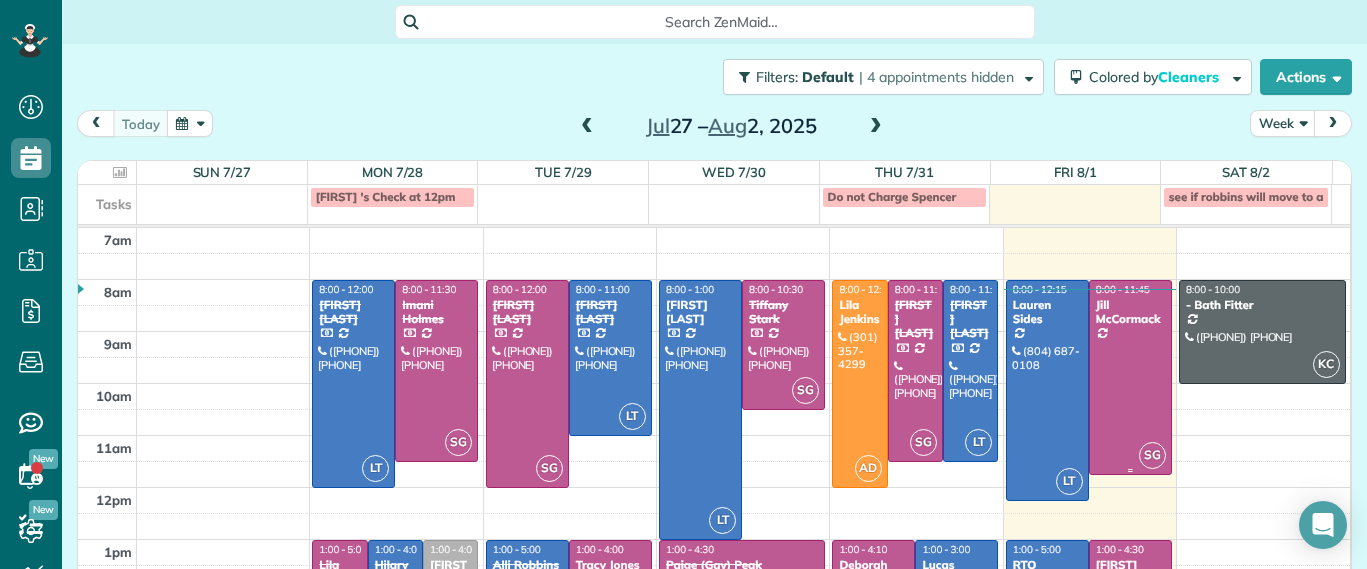 click at bounding box center [1130, 377] 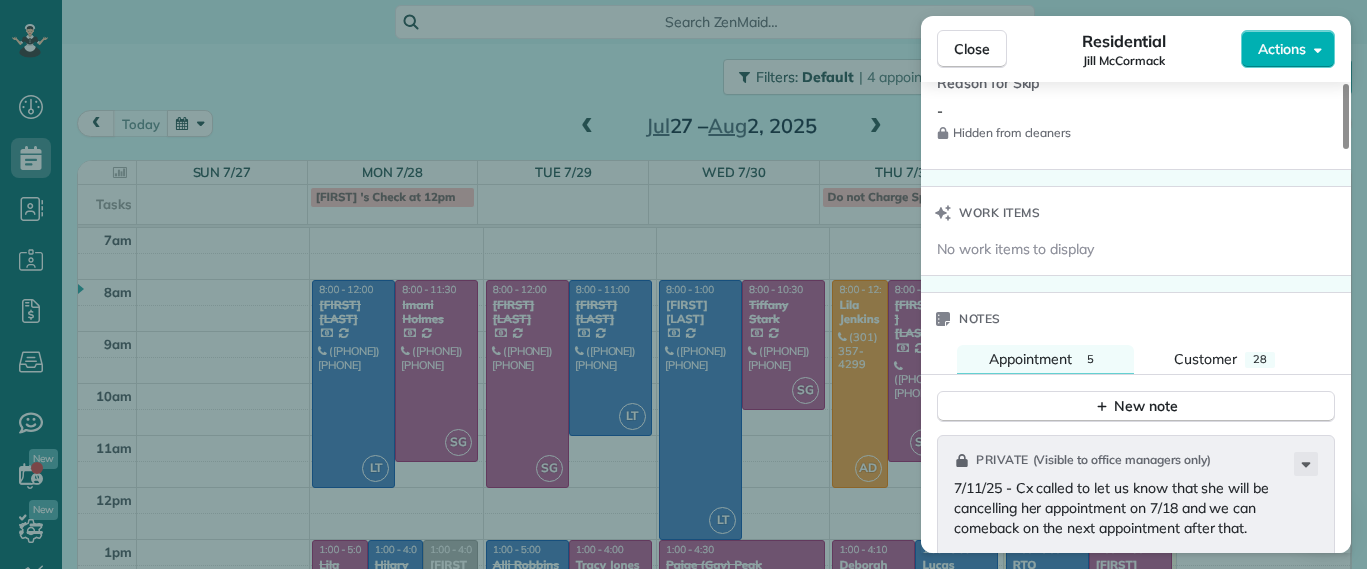 scroll, scrollTop: 1875, scrollLeft: 0, axis: vertical 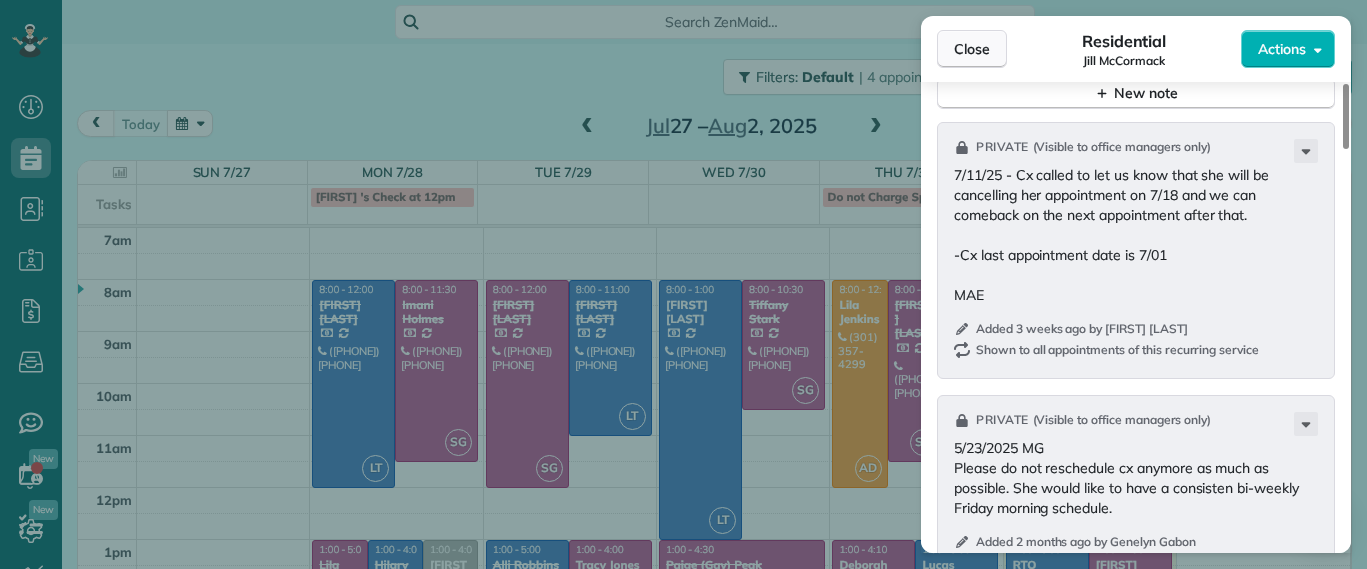 click on "Close" at bounding box center [972, 49] 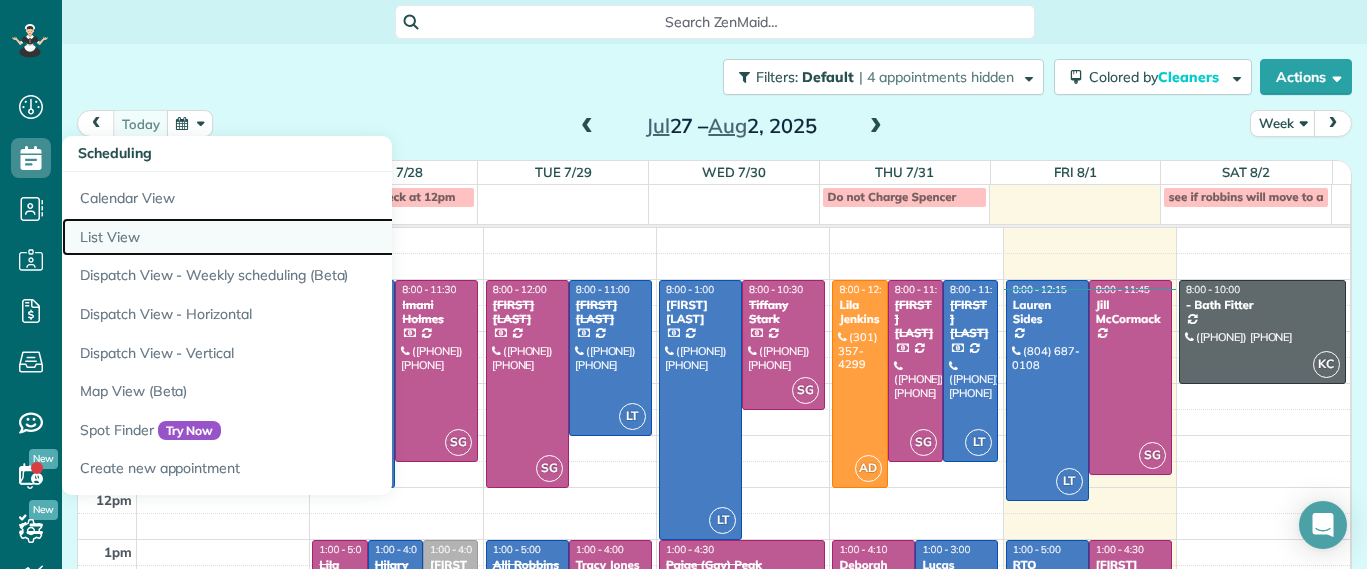 click on "List View" at bounding box center [312, 237] 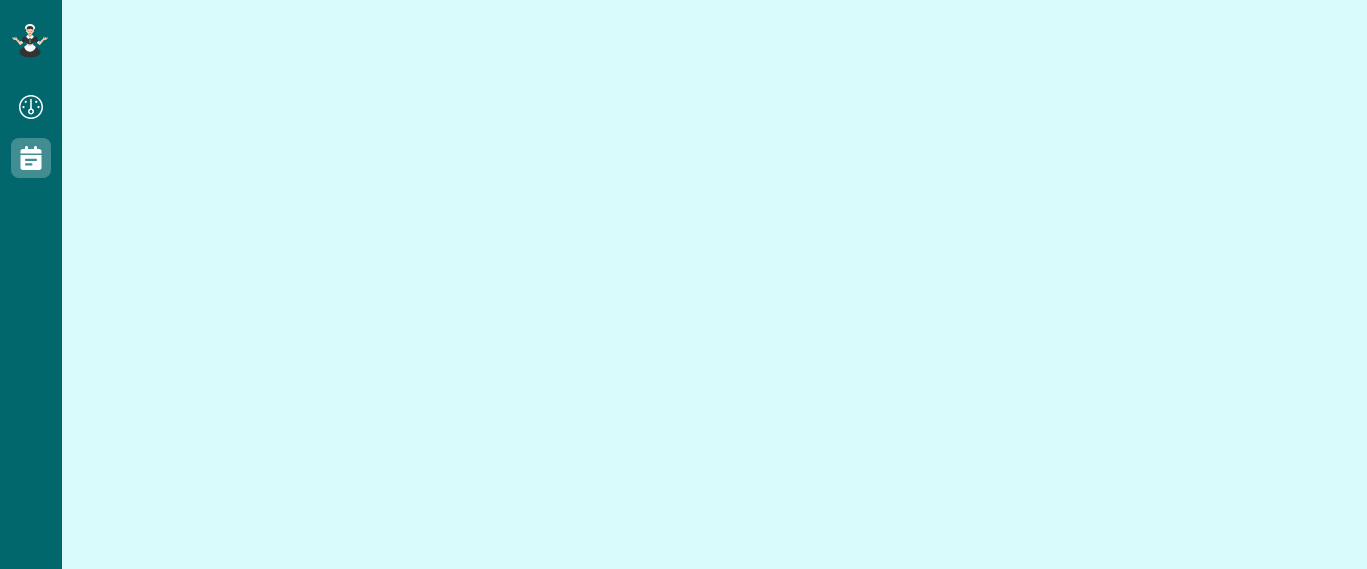 scroll, scrollTop: 0, scrollLeft: 0, axis: both 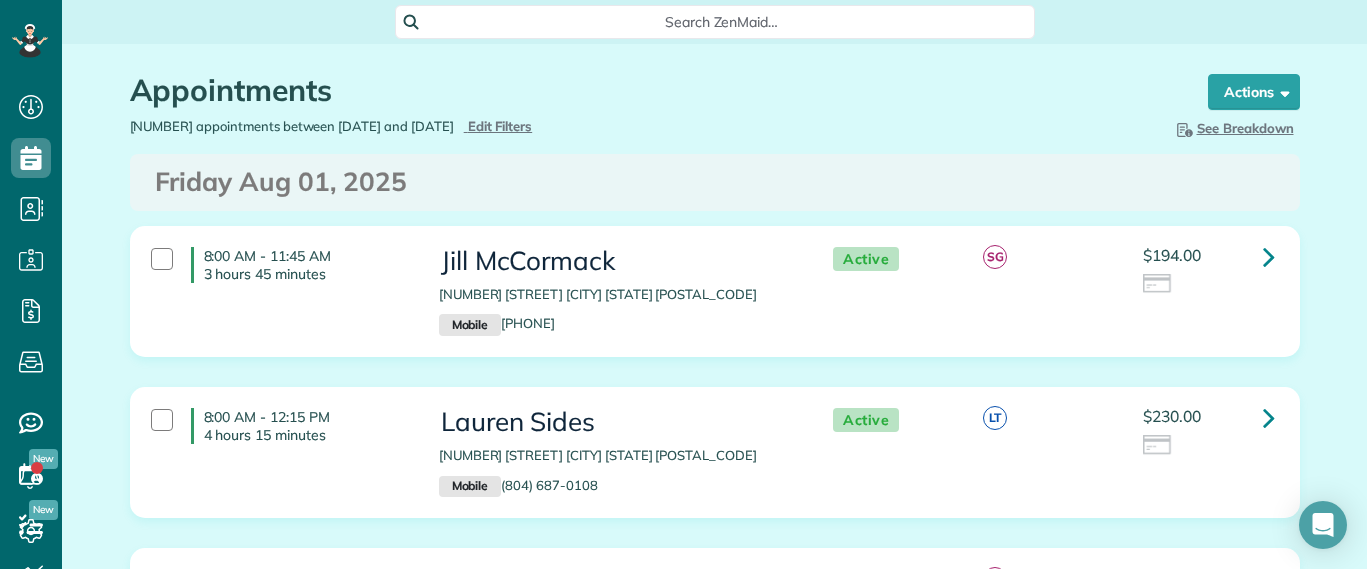 type on "**********" 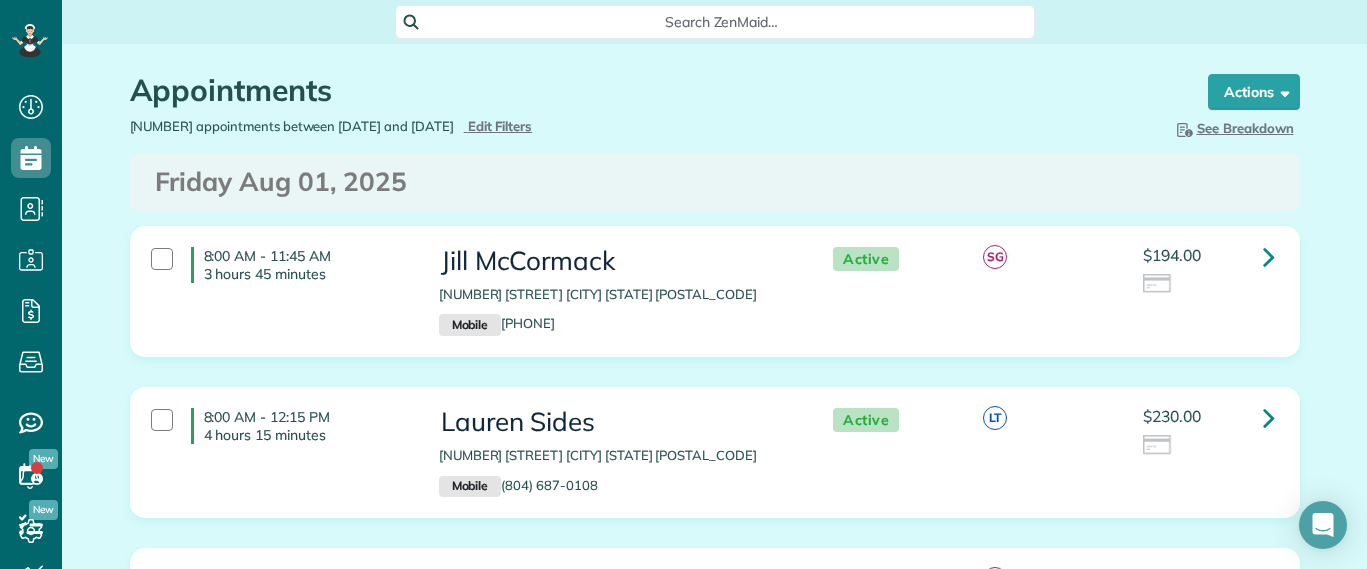 scroll, scrollTop: 9, scrollLeft: 9, axis: both 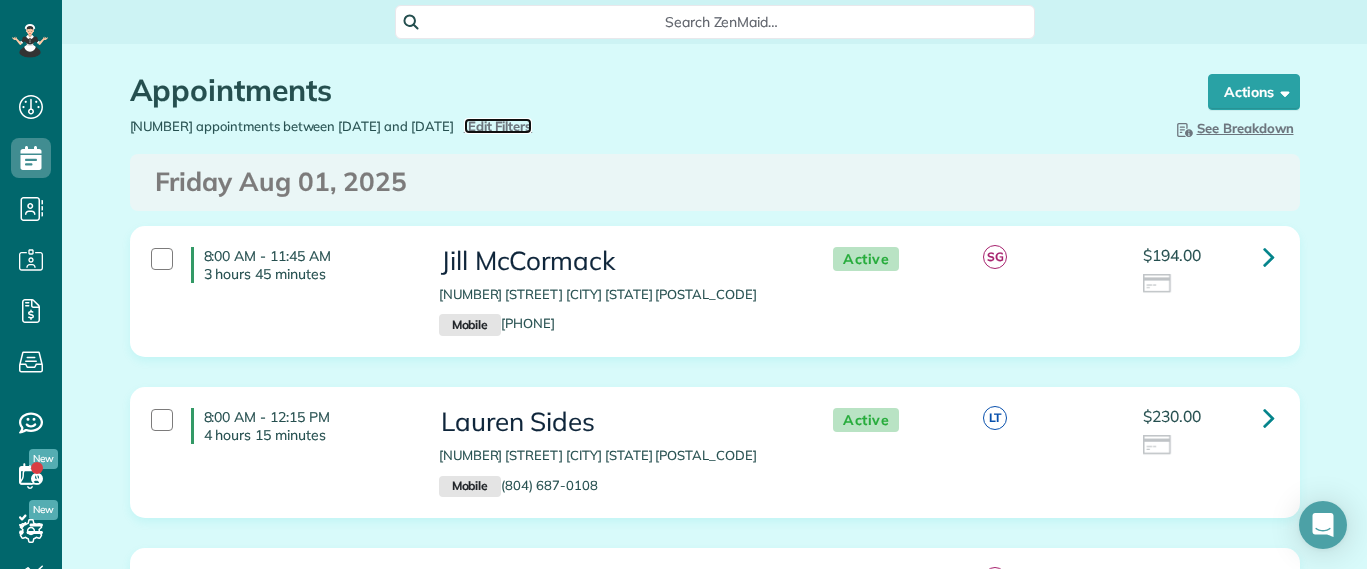 click on "Edit Filters" at bounding box center [500, 126] 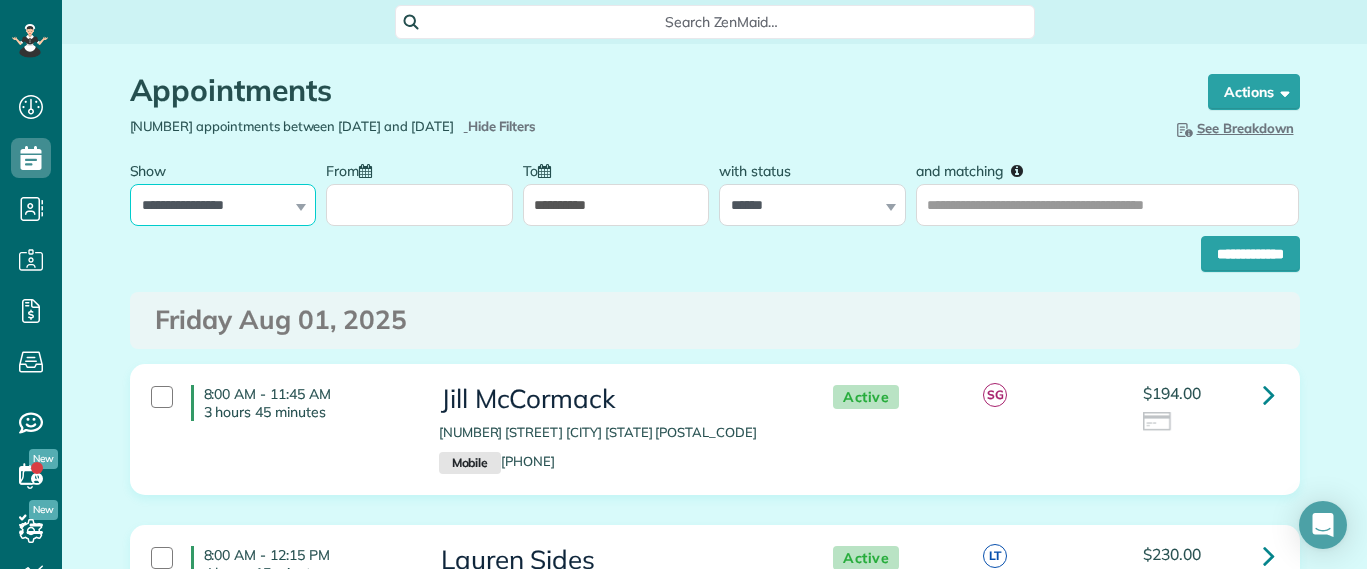 click on "**********" at bounding box center [223, 205] 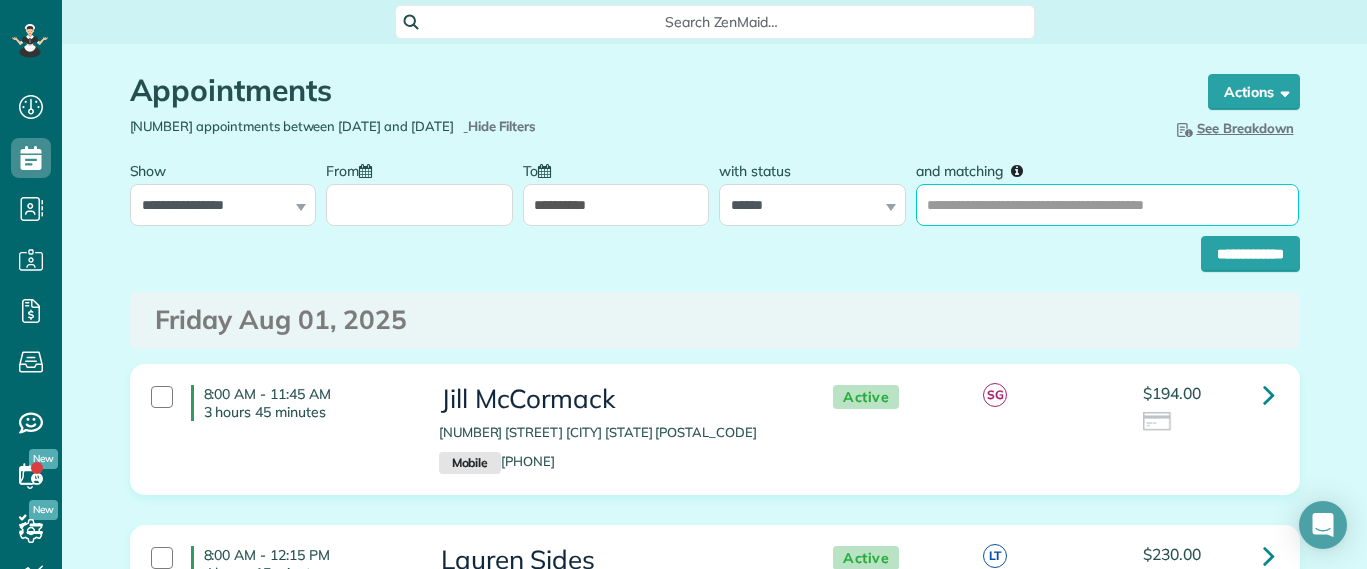 click on "and matching" at bounding box center [1107, 205] 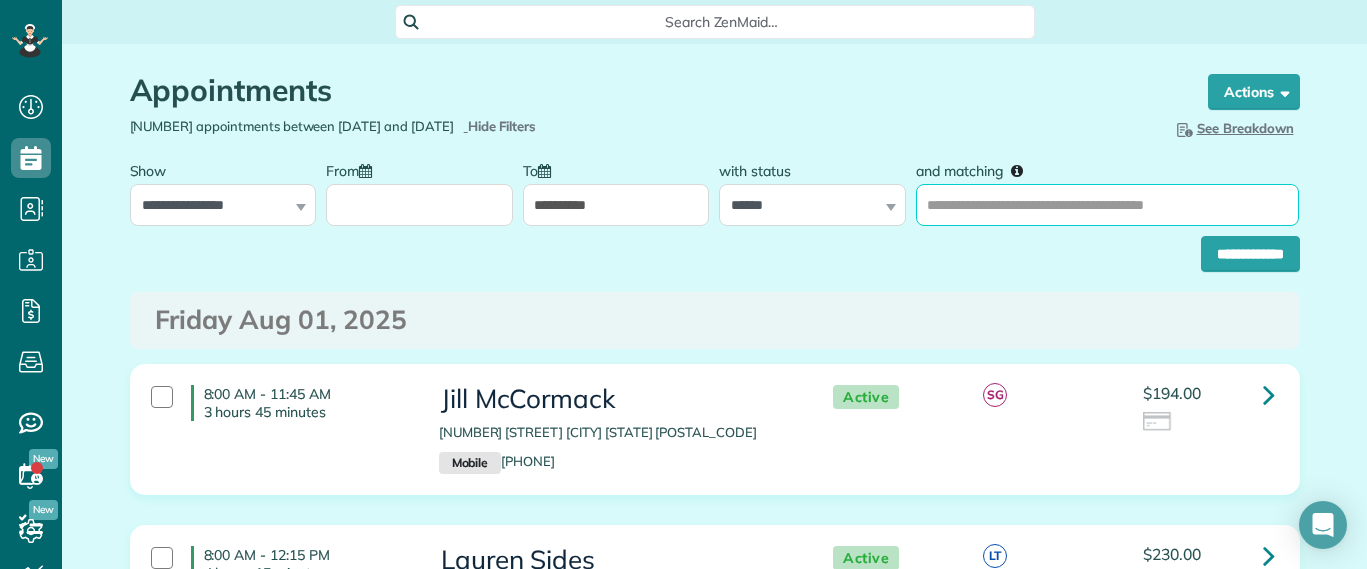 type on "******" 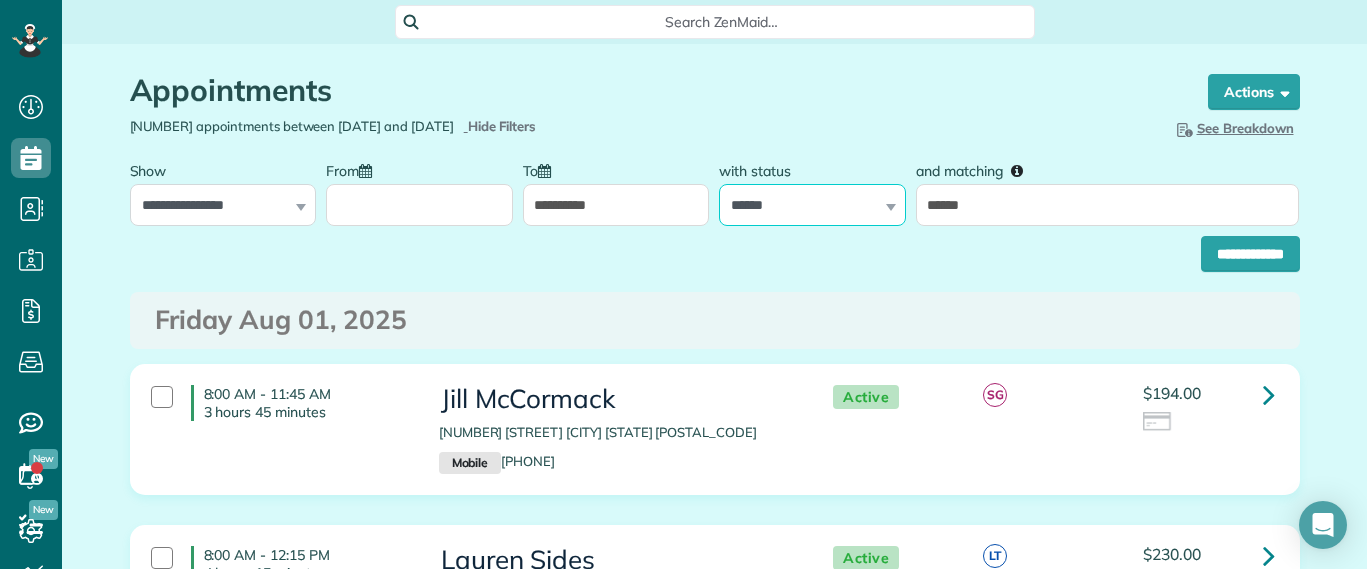 click on "**********" at bounding box center [812, 205] 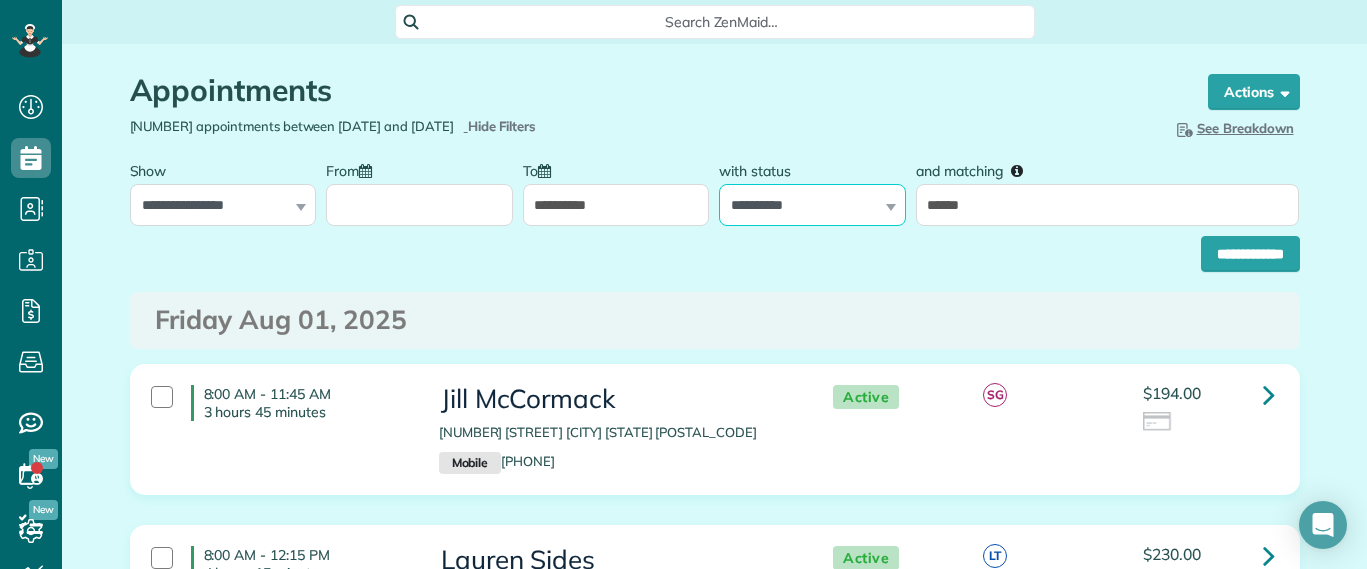 click on "**********" at bounding box center (812, 205) 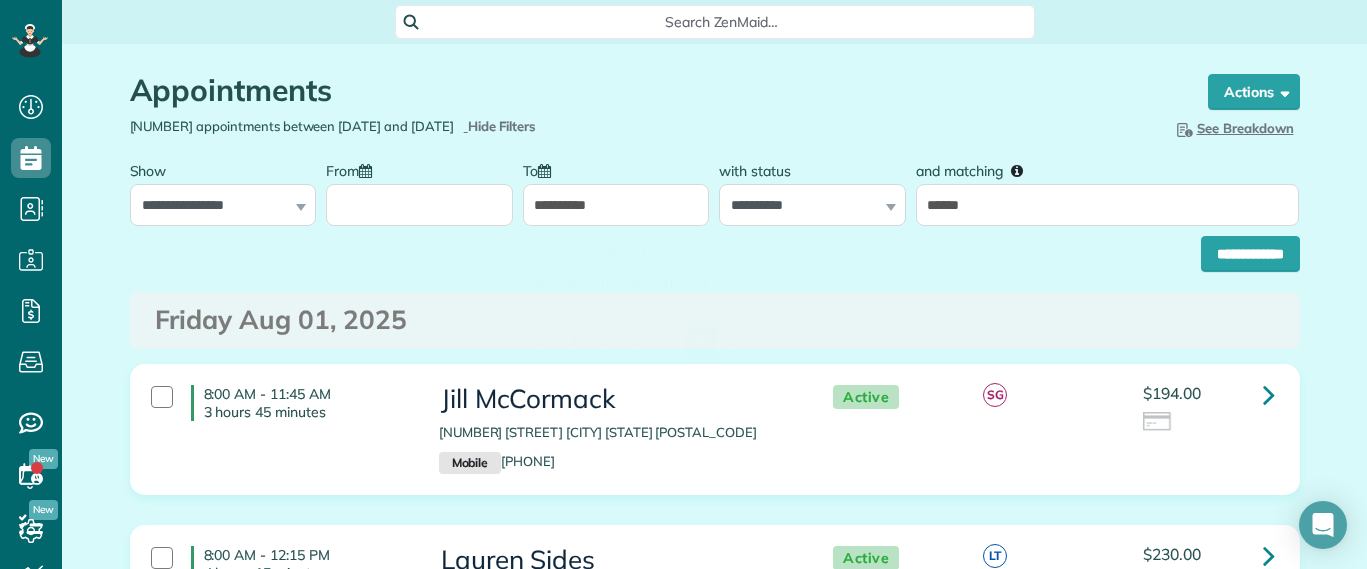 click on "**********" at bounding box center [616, 205] 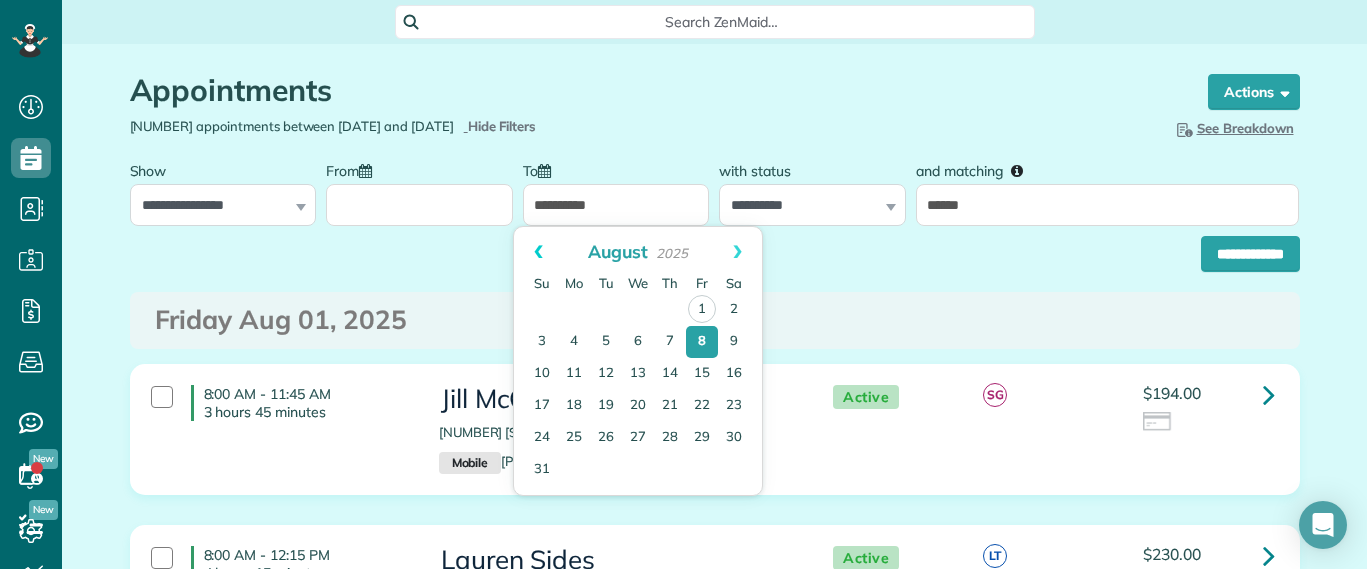 click on "Prev" at bounding box center (538, 252) 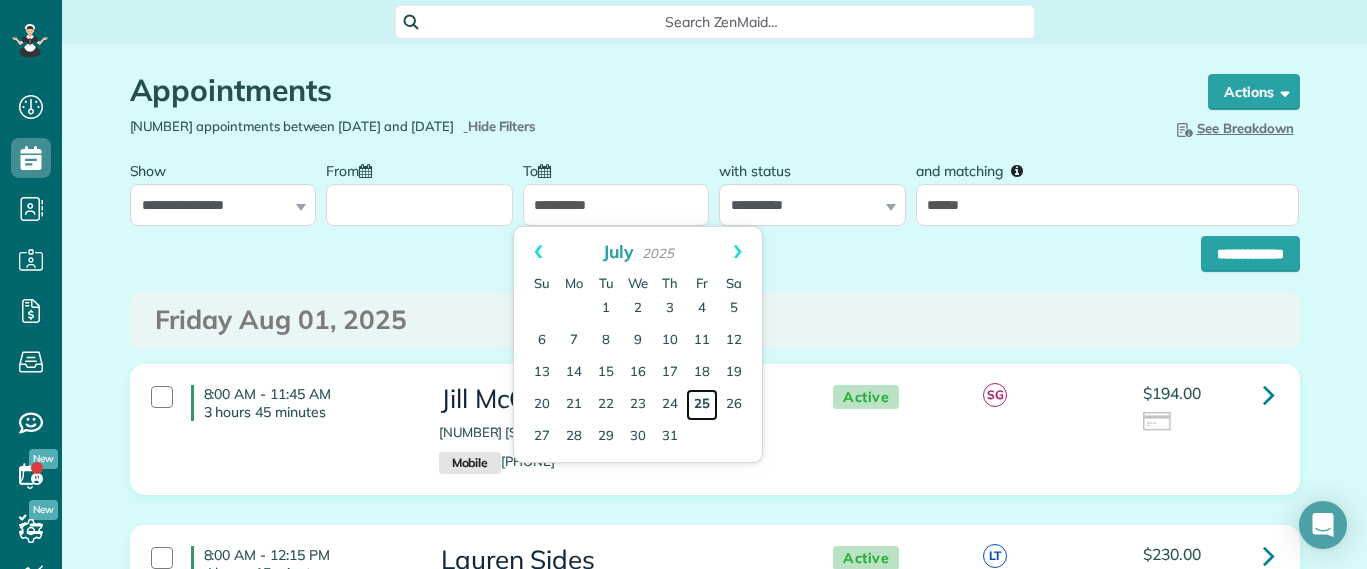 click on "25" at bounding box center (702, 405) 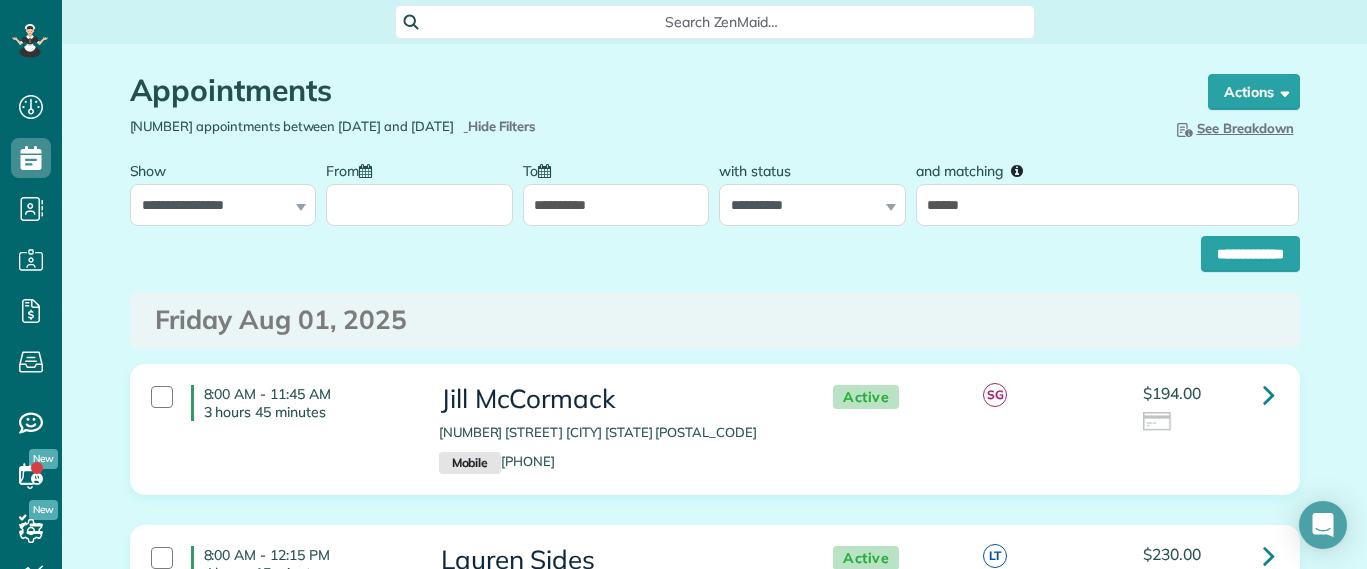 click on "From" at bounding box center (419, 205) 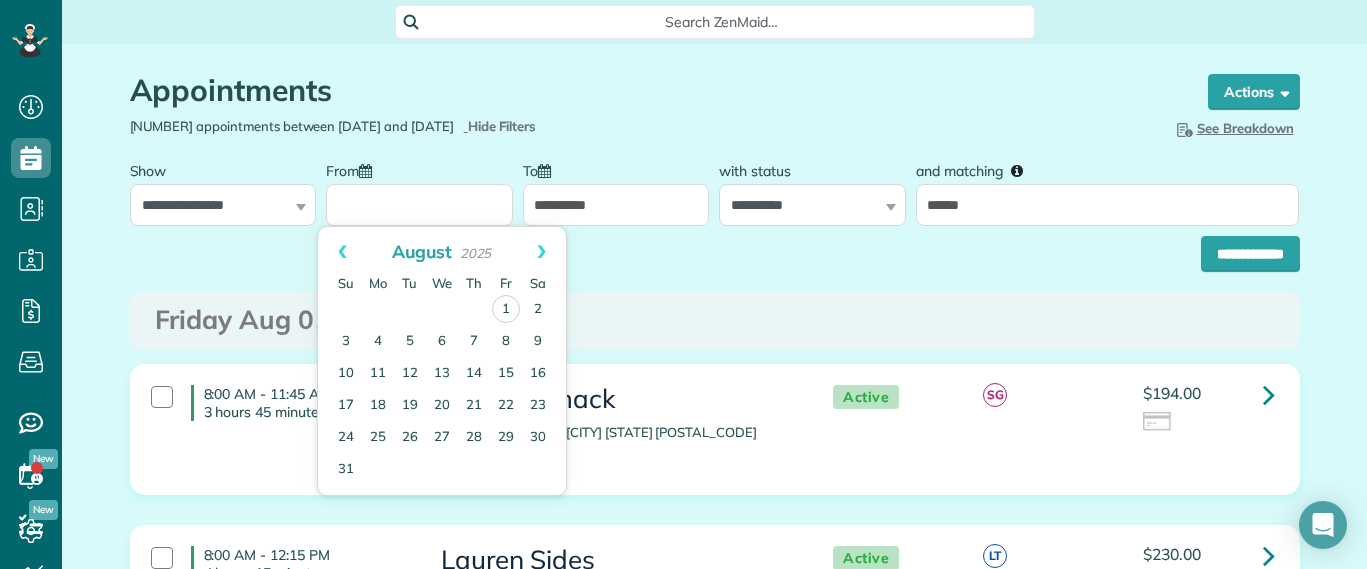 click on "**********" at bounding box center [616, 205] 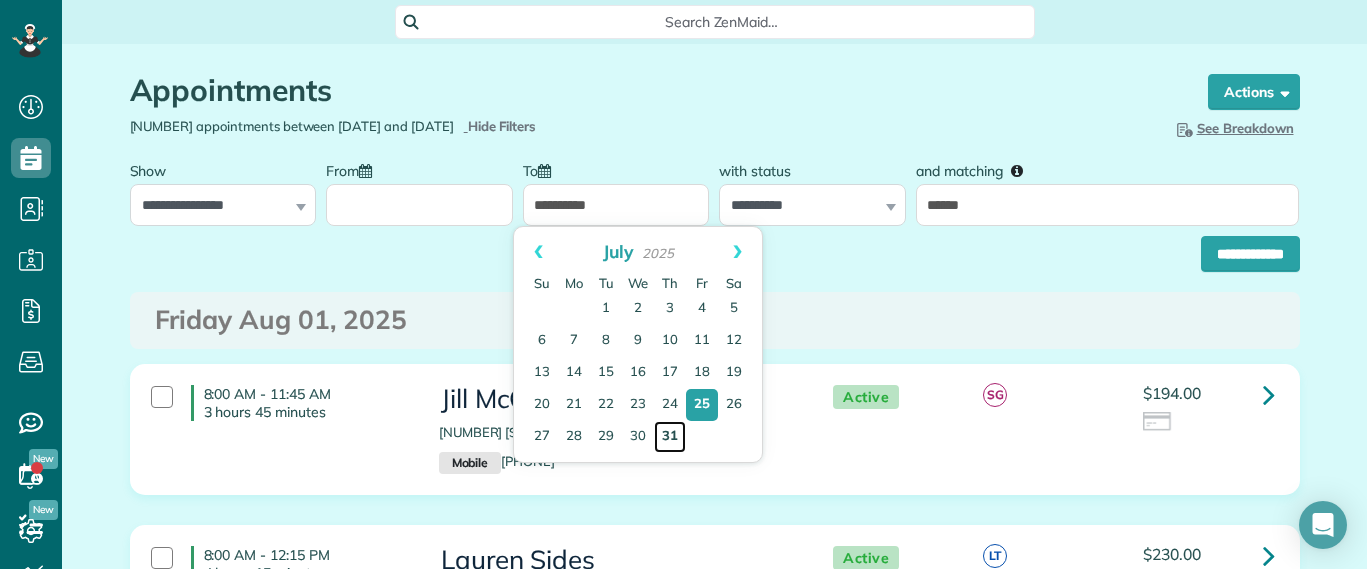 click on "31" at bounding box center [670, 437] 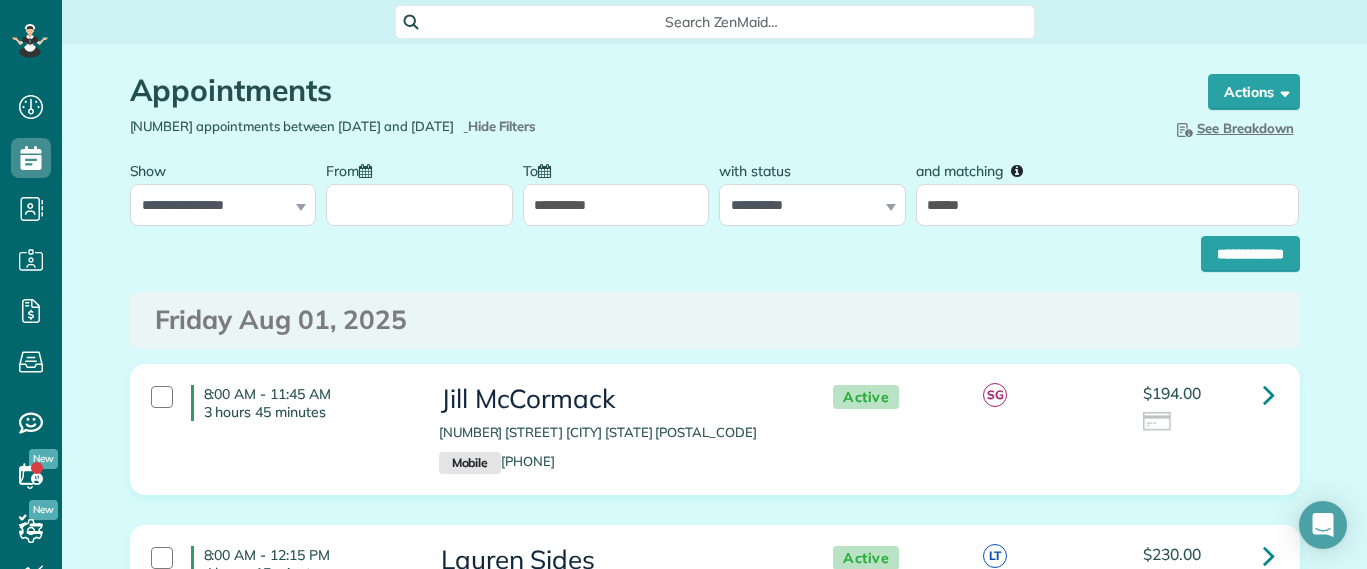 click on "From" at bounding box center (419, 205) 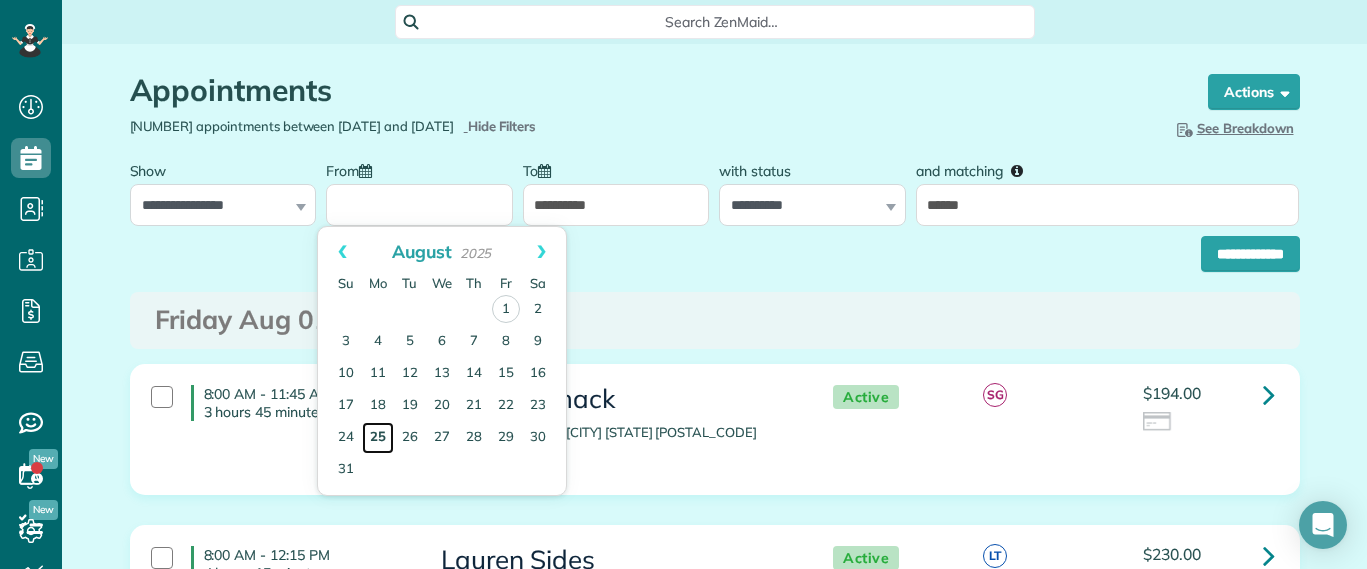 click on "25" at bounding box center [378, 438] 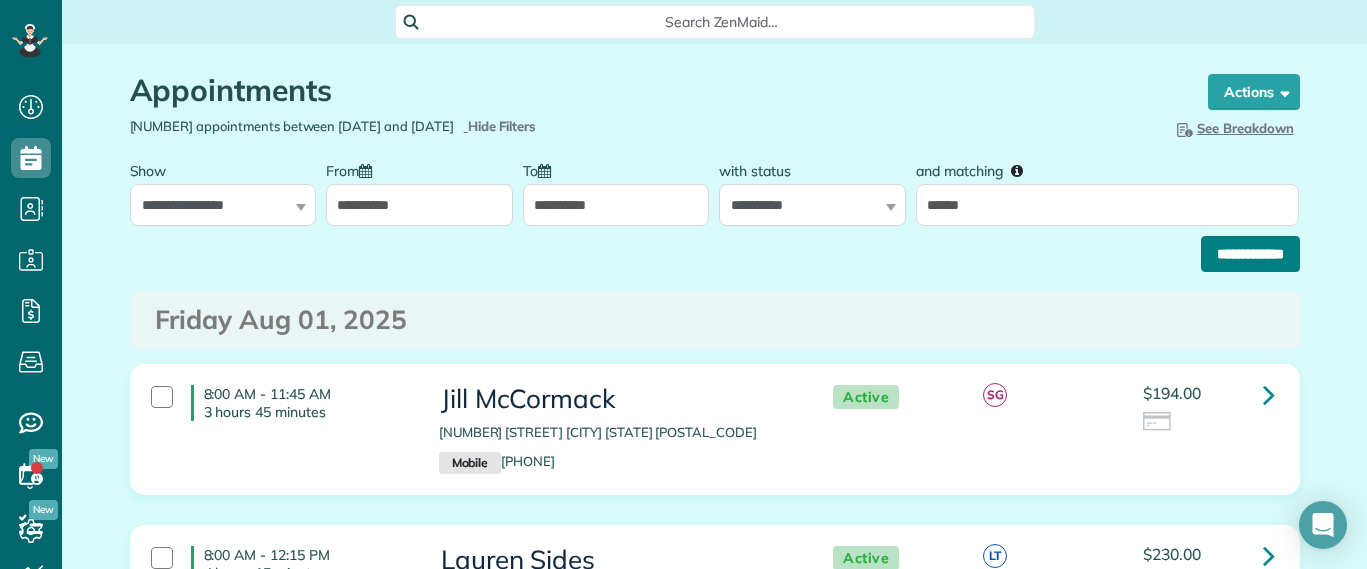 click on "**********" at bounding box center [1250, 254] 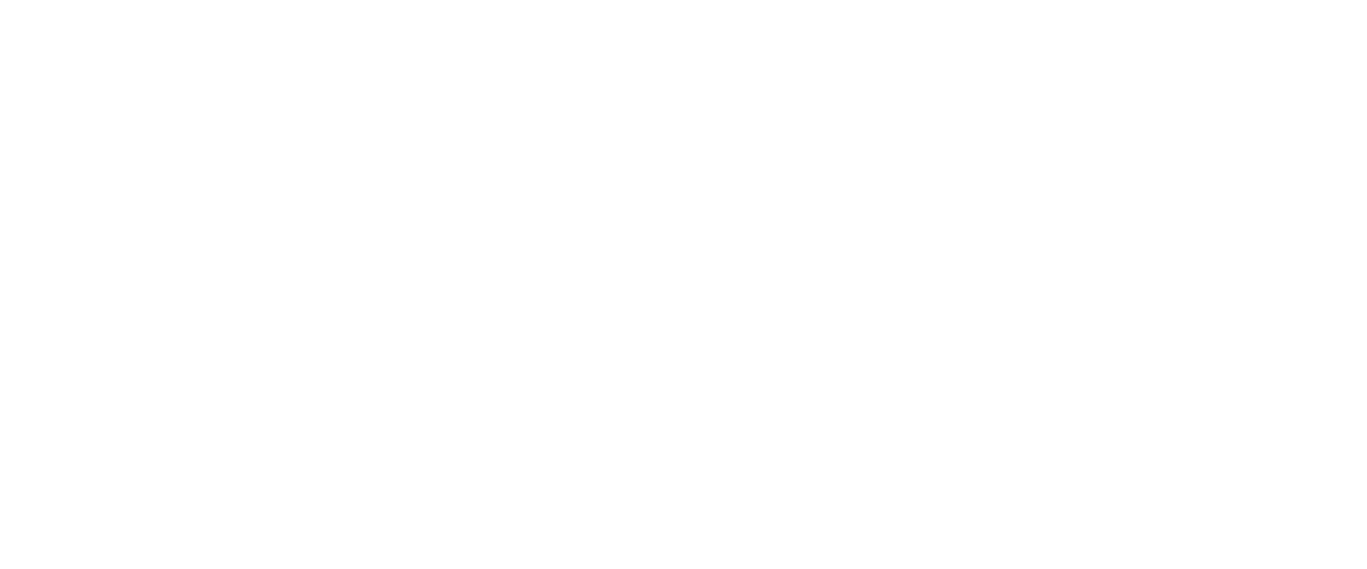 scroll, scrollTop: 0, scrollLeft: 0, axis: both 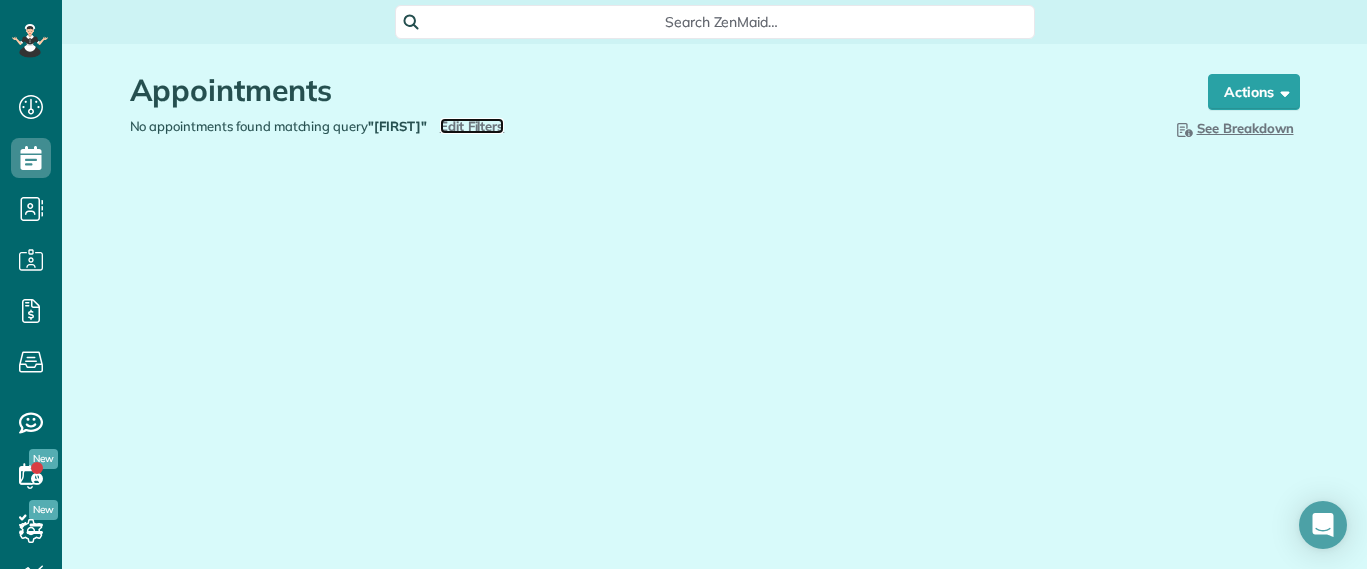 click on "Edit Filters" at bounding box center [472, 126] 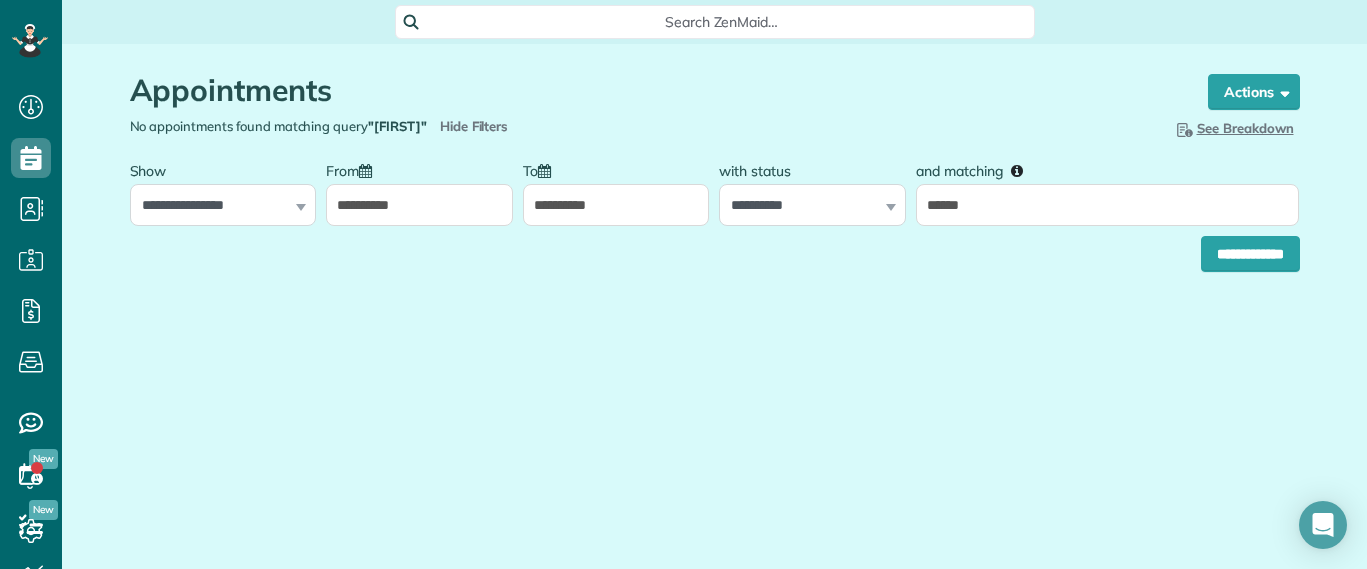 click on "**********" at bounding box center [419, 205] 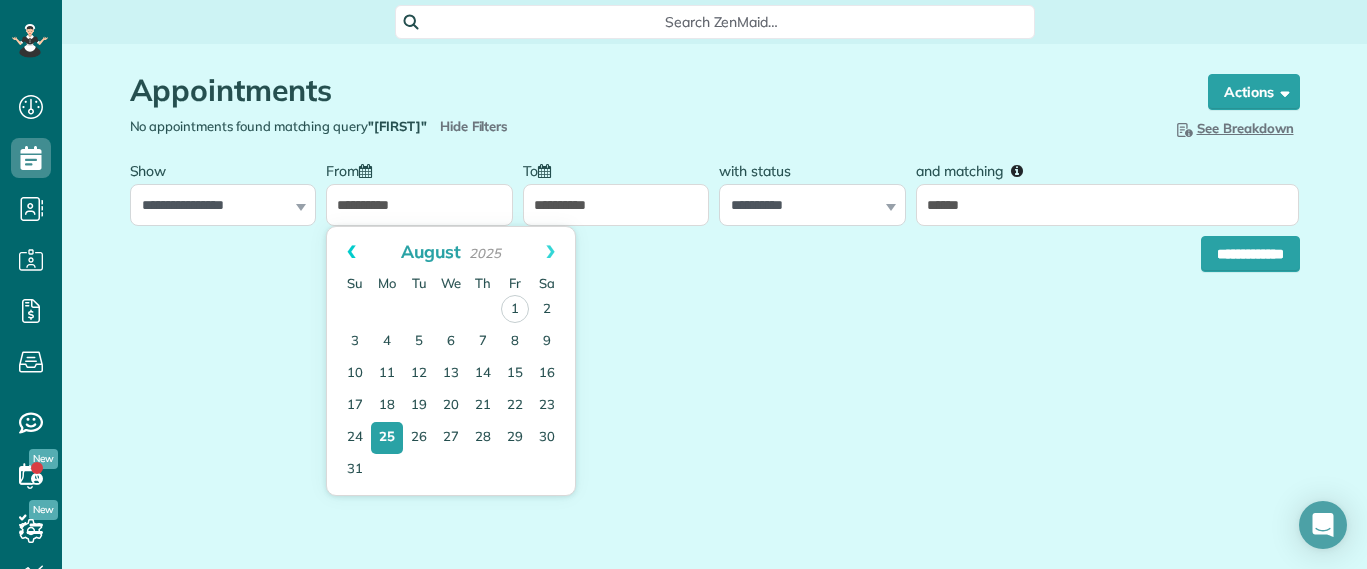 click on "Prev" at bounding box center [351, 252] 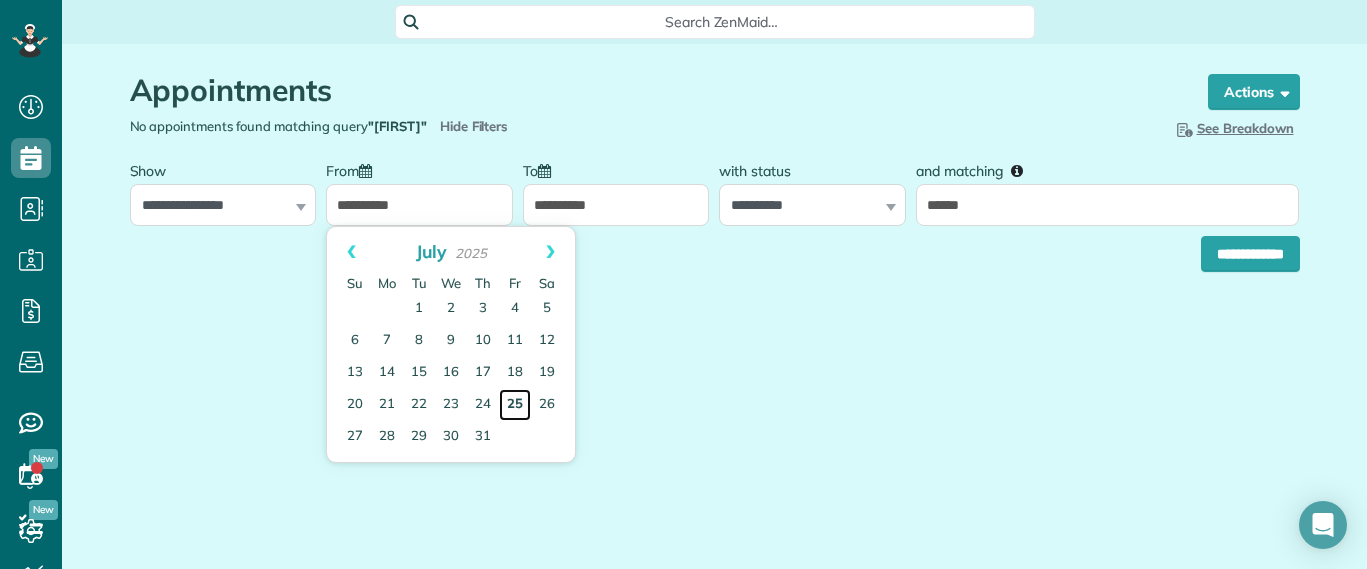 click on "25" at bounding box center [515, 405] 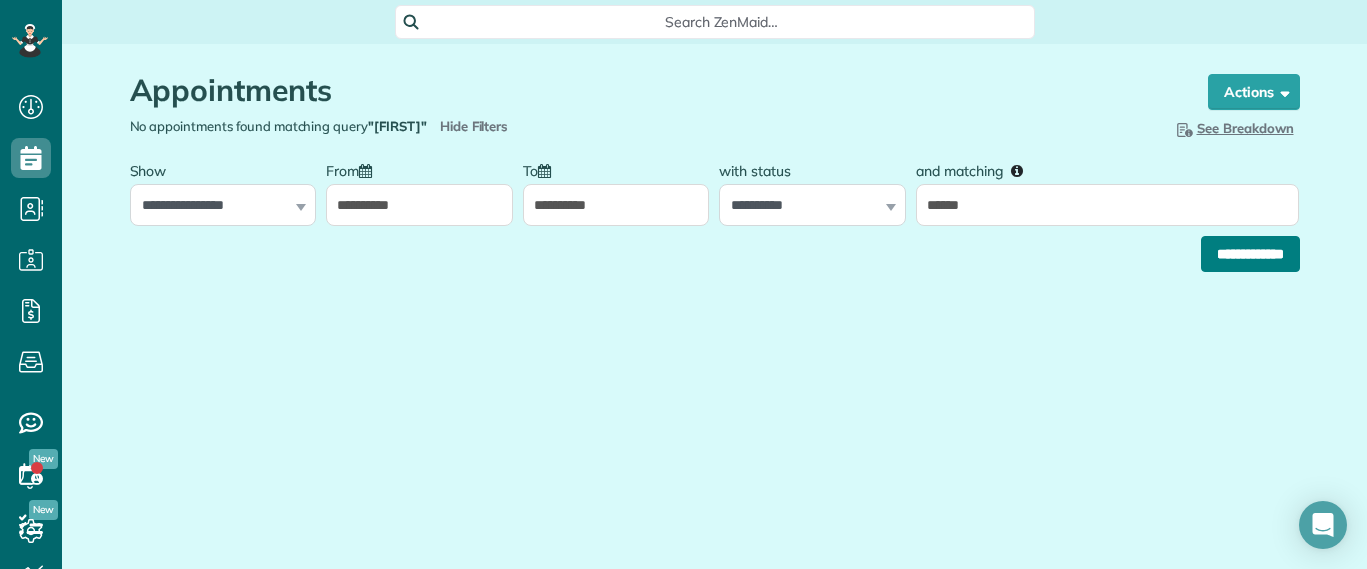 click on "**********" at bounding box center [1250, 254] 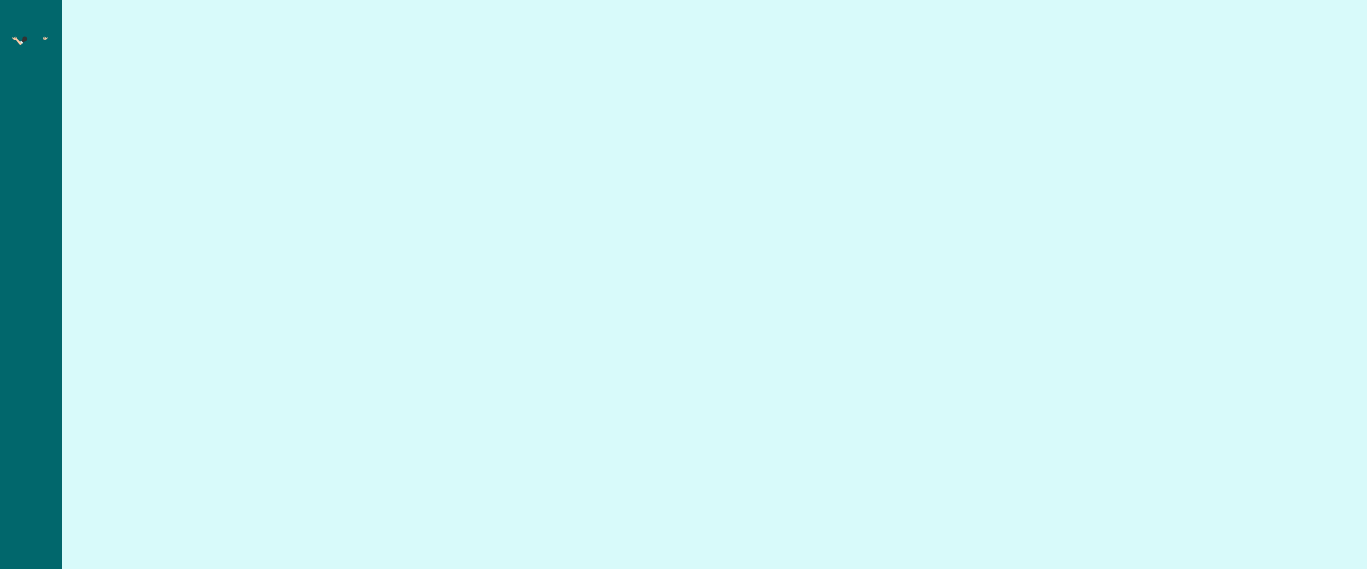 scroll, scrollTop: 0, scrollLeft: 0, axis: both 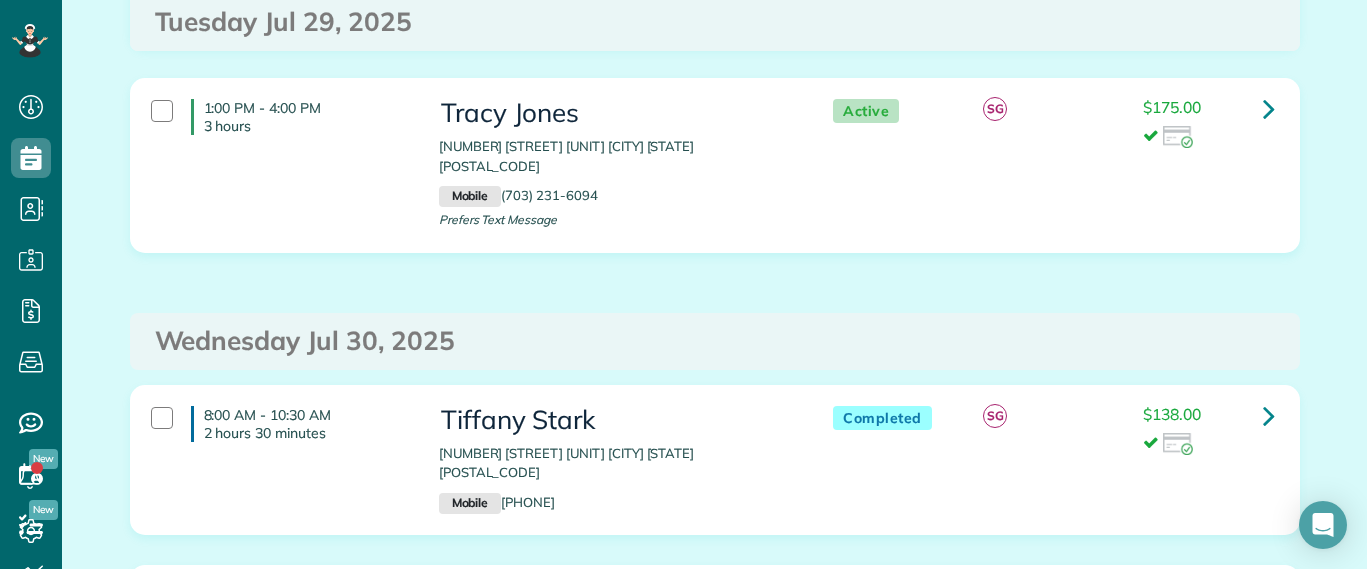 drag, startPoint x: 654, startPoint y: 452, endPoint x: 1006, endPoint y: 256, distance: 402.88956 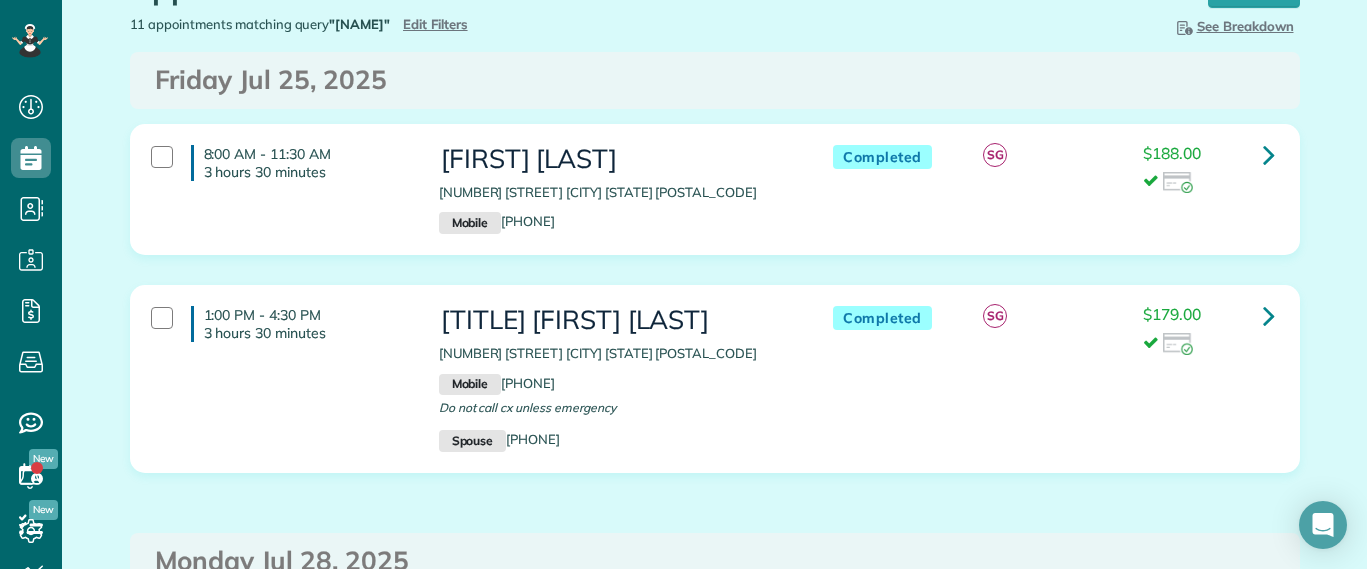 scroll, scrollTop: 0, scrollLeft: 0, axis: both 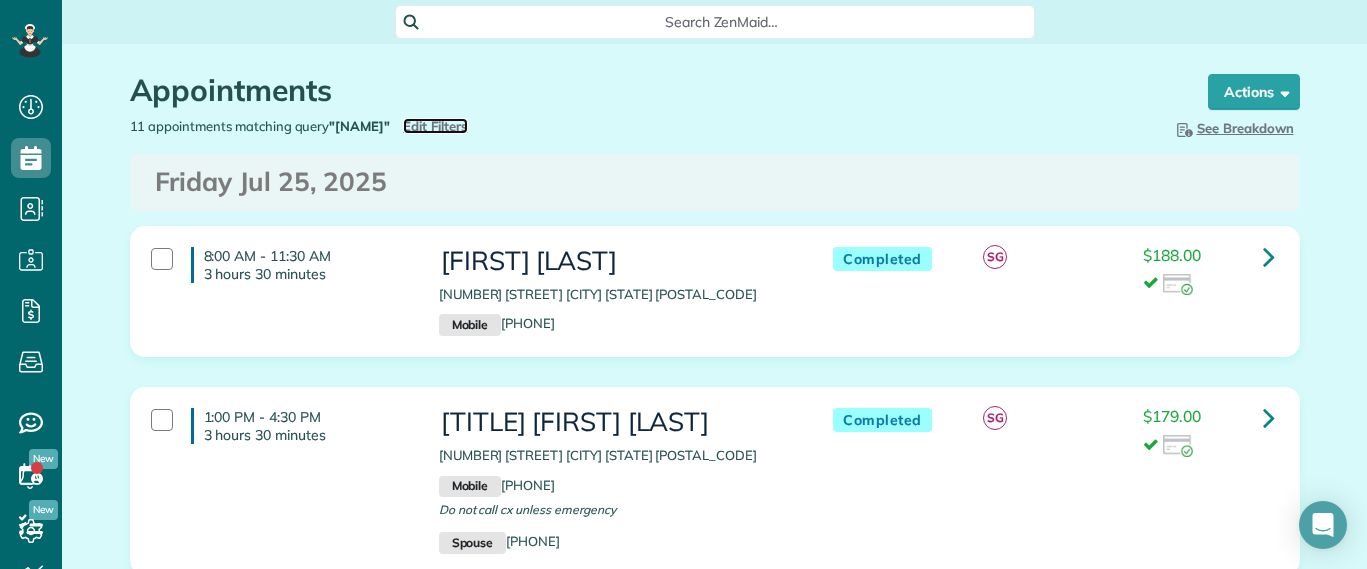 click on "Edit Filters" at bounding box center [435, 126] 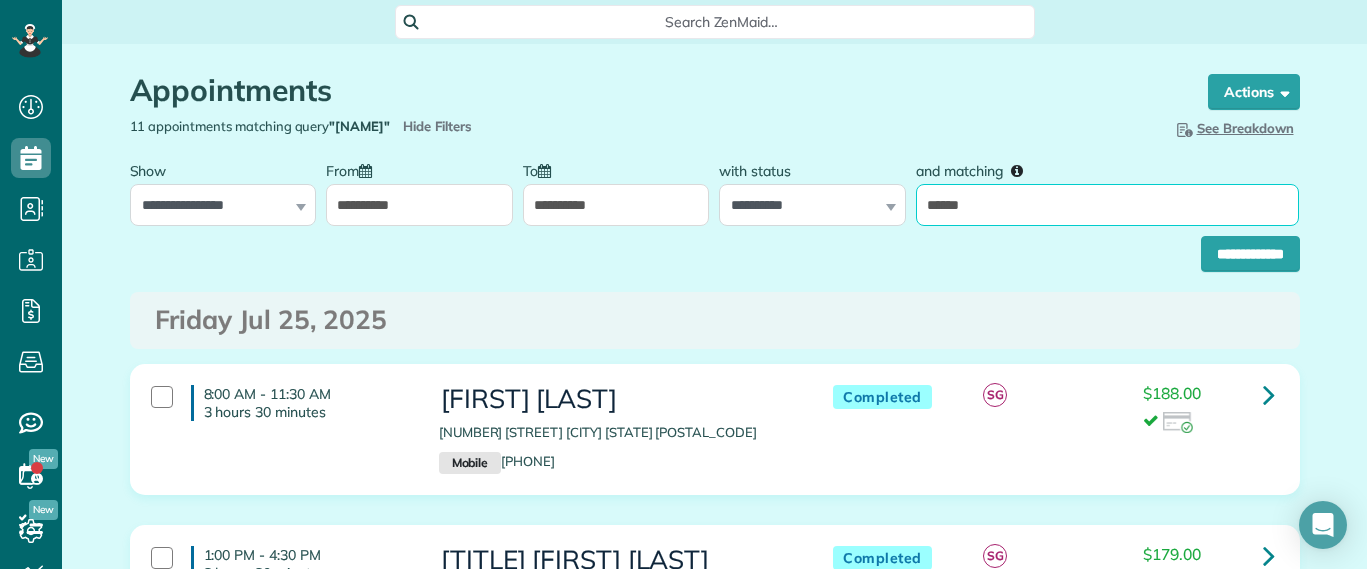 click on "******" at bounding box center [1107, 205] 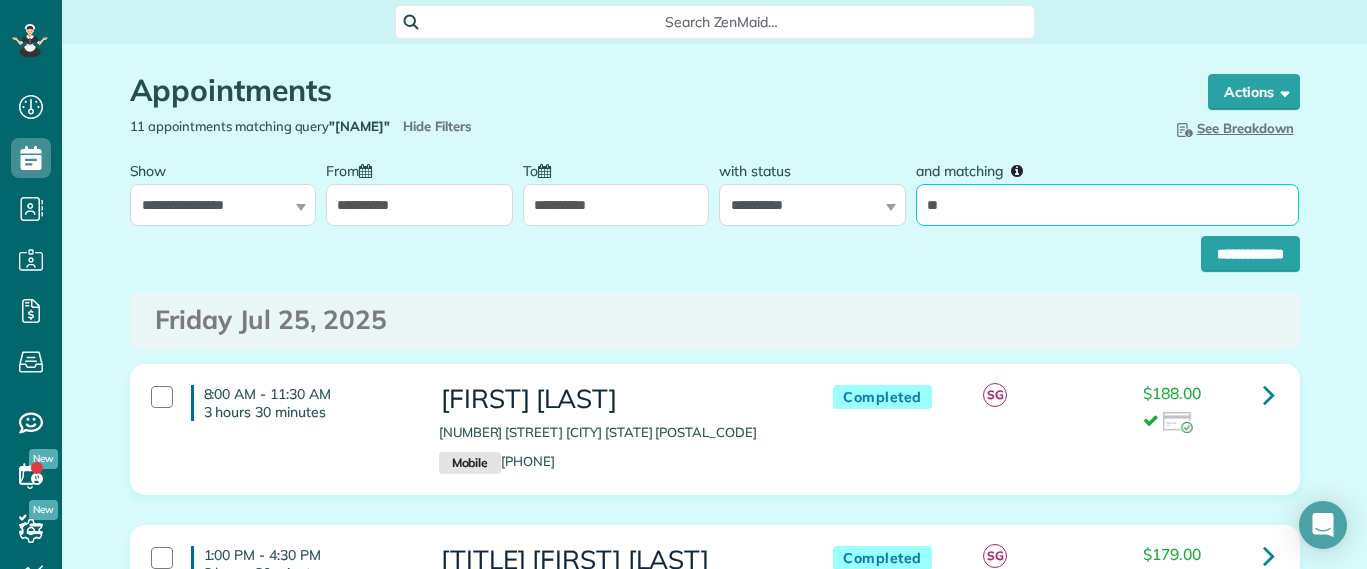 type on "*****" 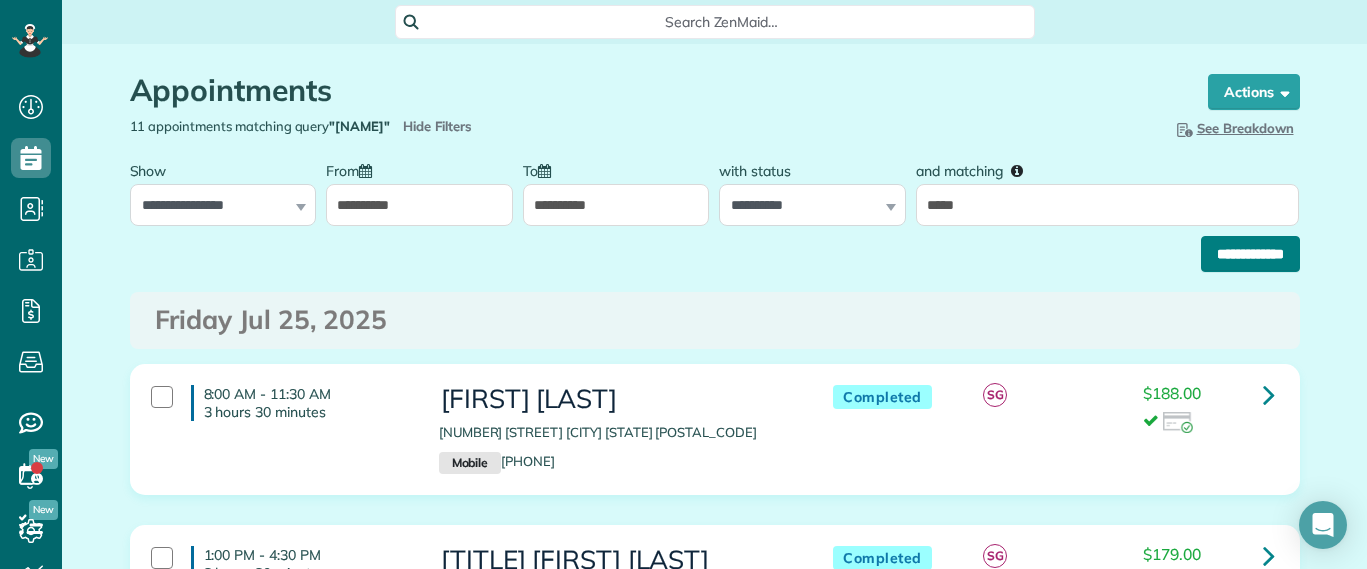 drag, startPoint x: 1219, startPoint y: 276, endPoint x: 1219, endPoint y: 265, distance: 11 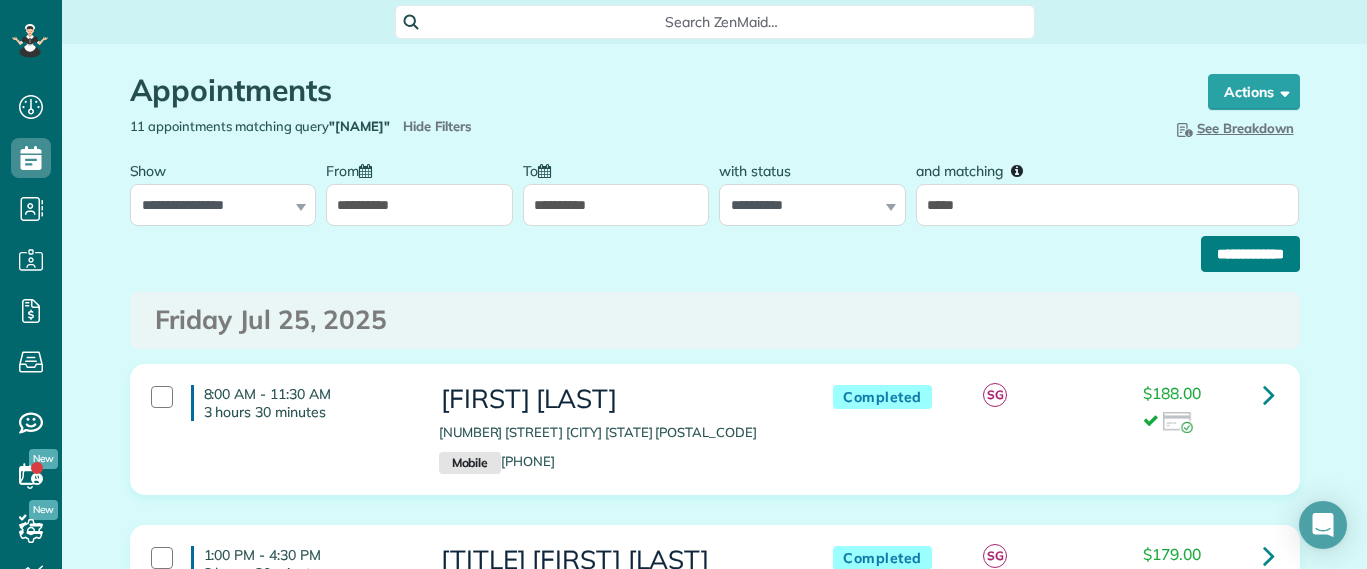 click on "**********" at bounding box center (1250, 254) 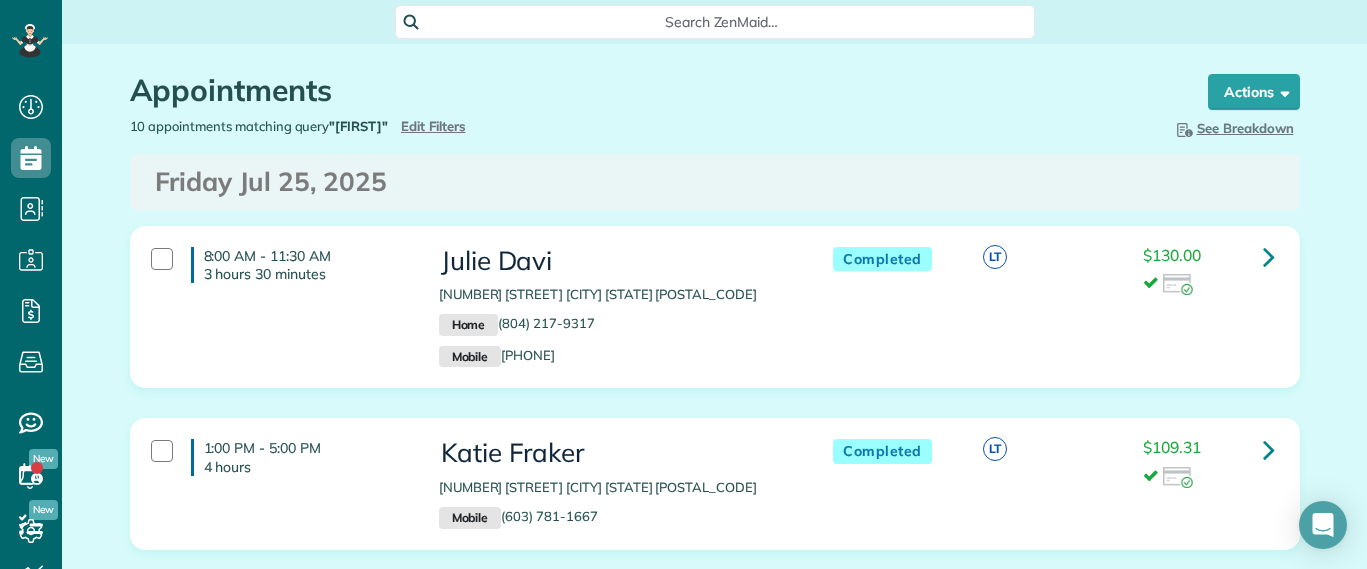 scroll, scrollTop: 0, scrollLeft: 0, axis: both 